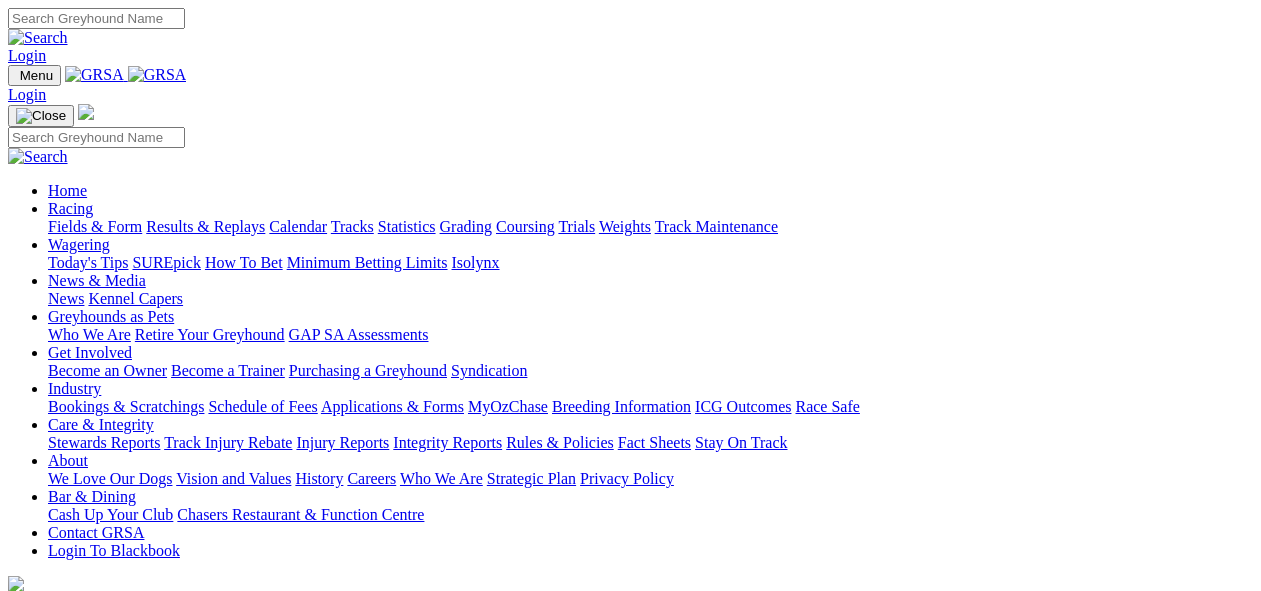 scroll, scrollTop: 0, scrollLeft: 0, axis: both 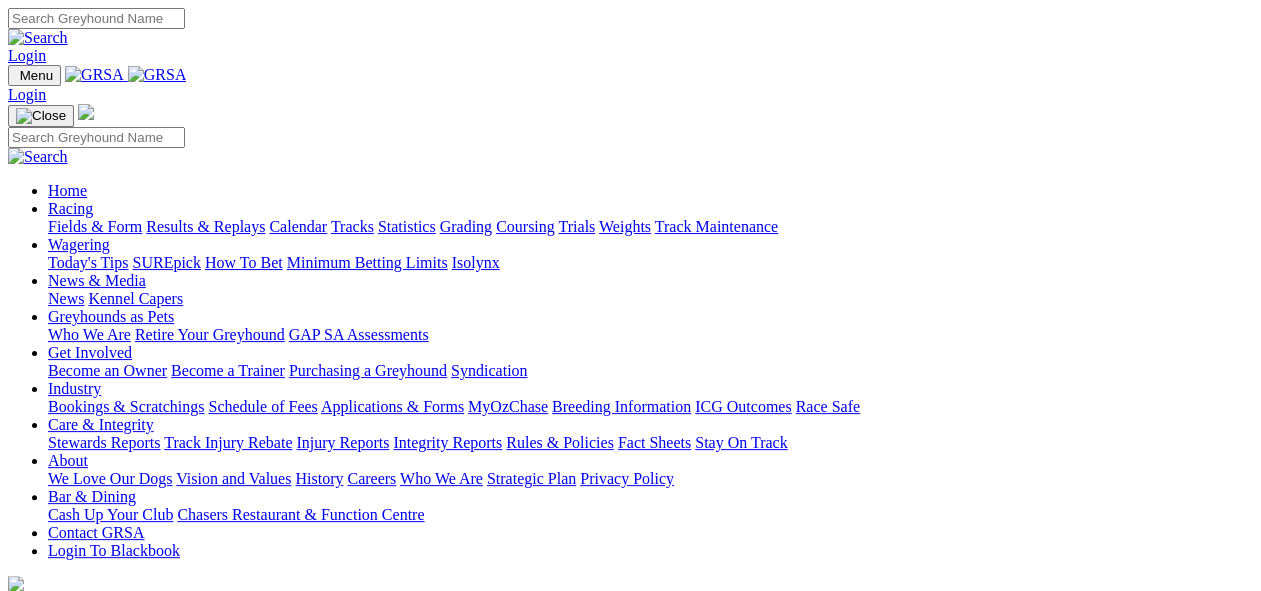 click at bounding box center (157, 75) 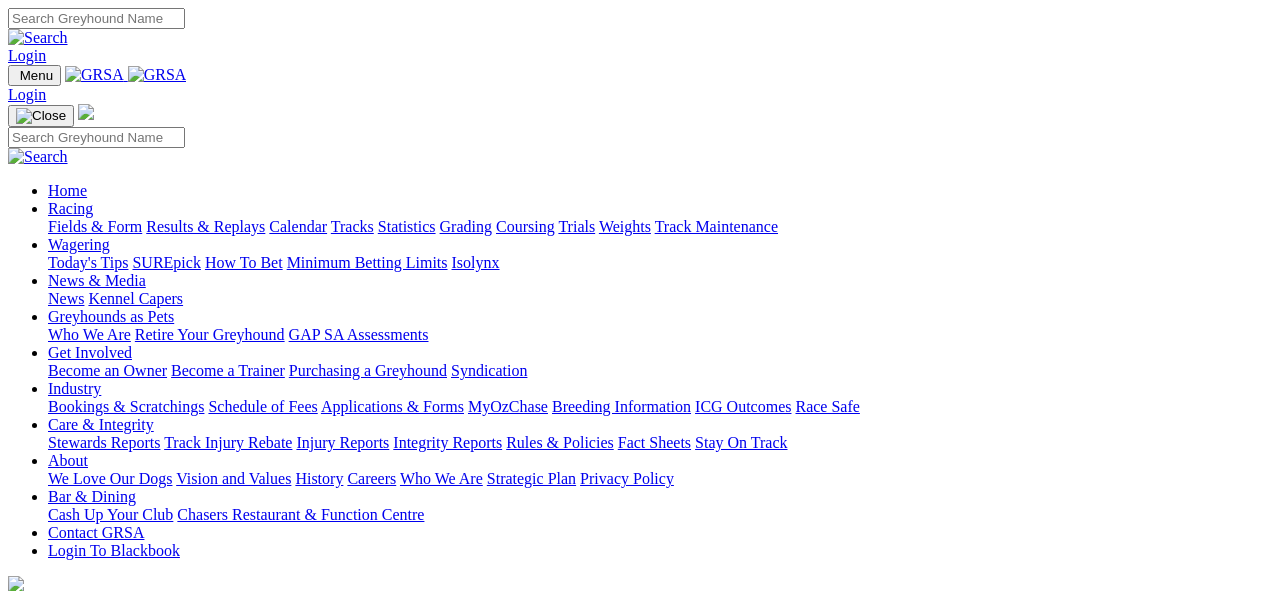 scroll, scrollTop: 0, scrollLeft: 0, axis: both 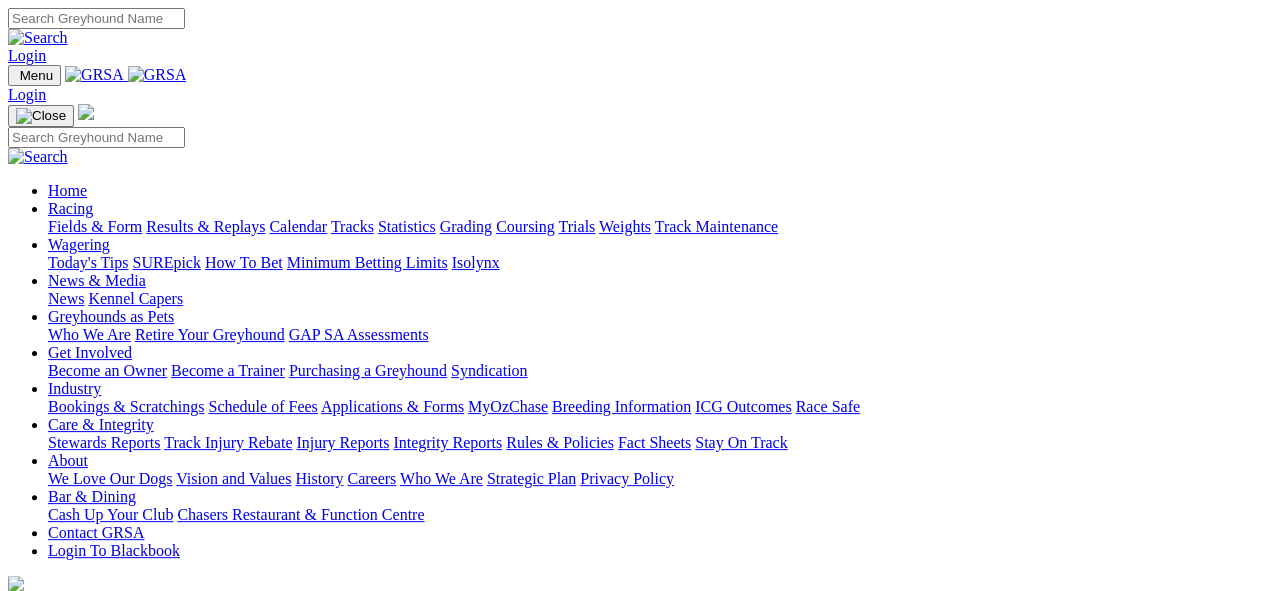 click at bounding box center (157, 75) 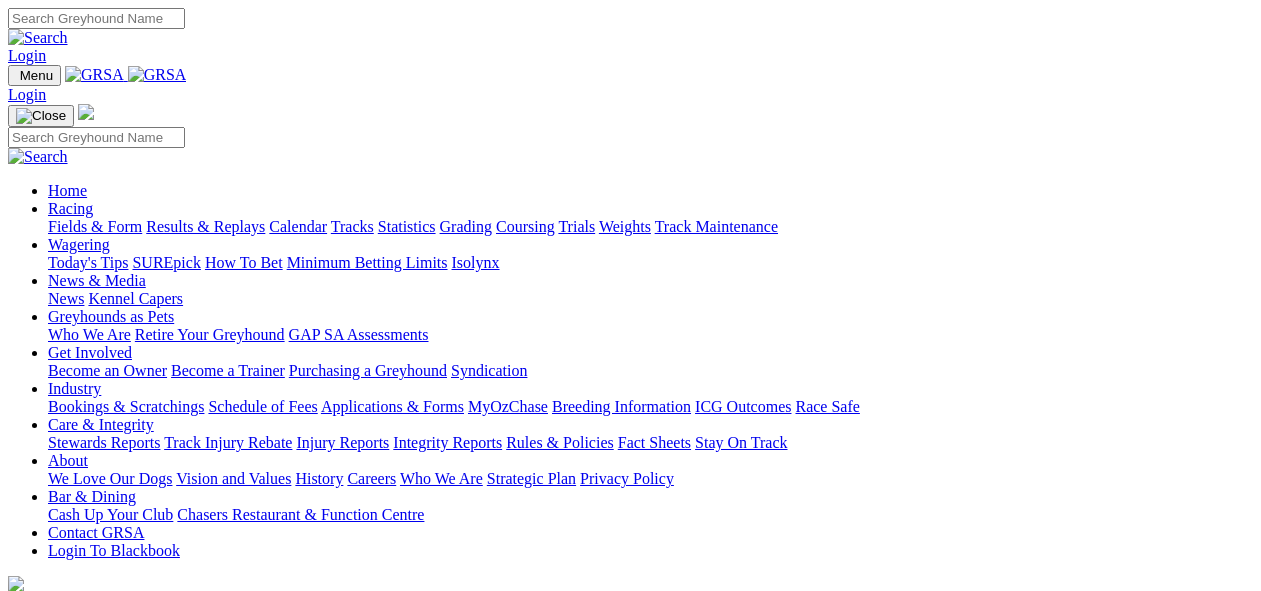 scroll, scrollTop: 0, scrollLeft: 0, axis: both 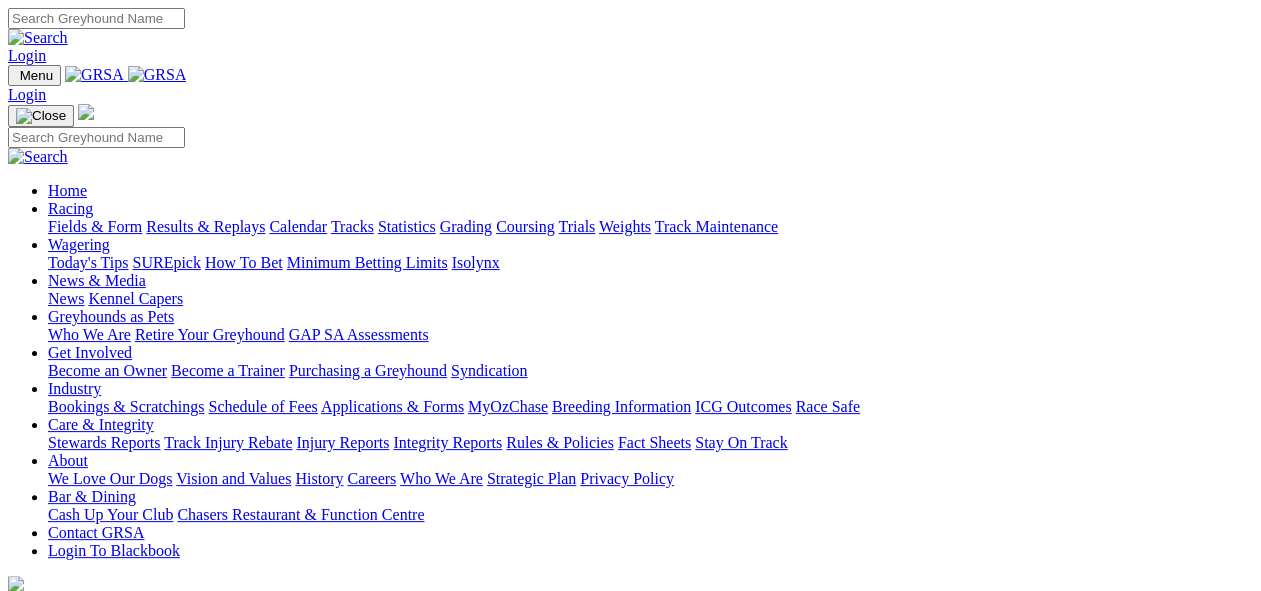 click at bounding box center [157, 75] 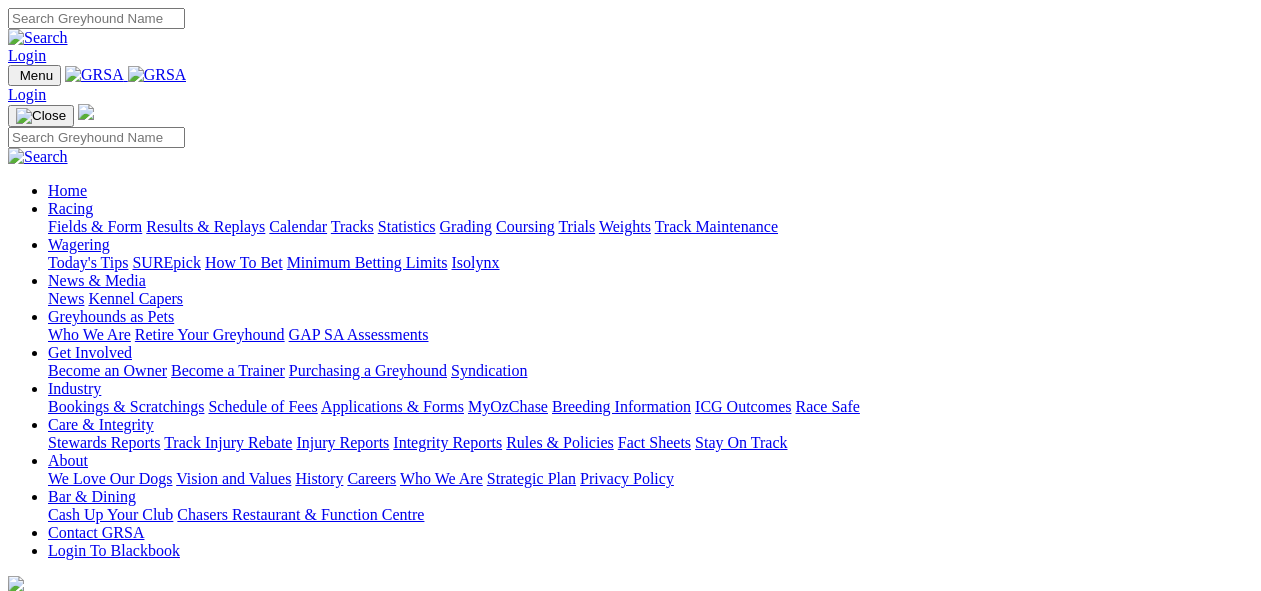 scroll, scrollTop: 0, scrollLeft: 0, axis: both 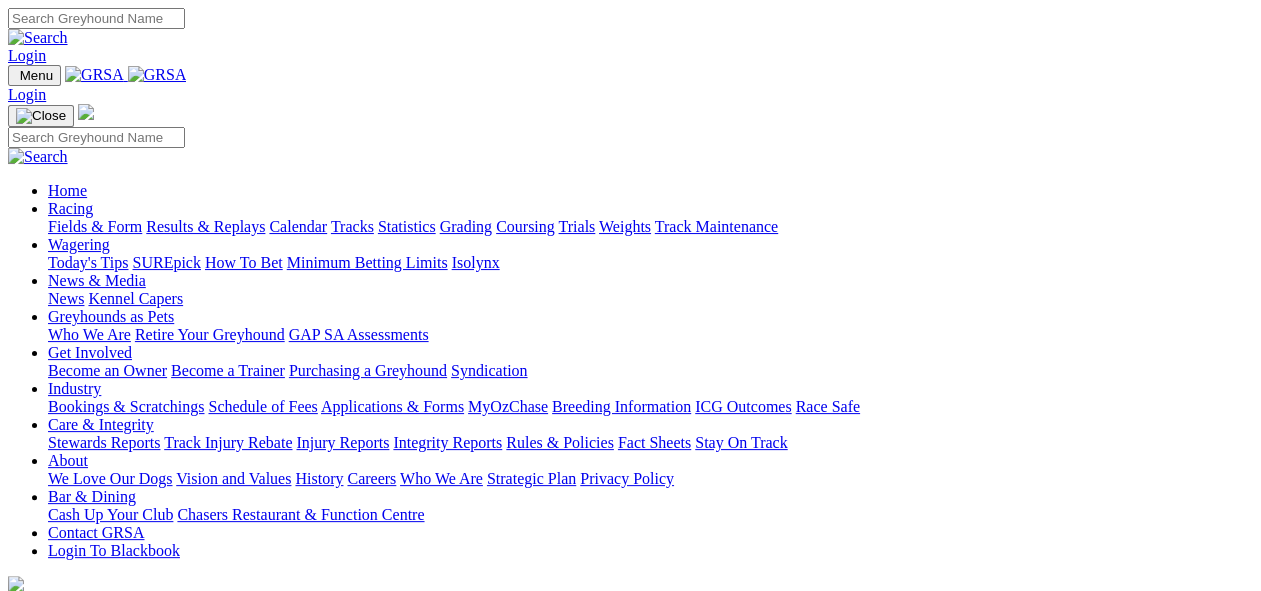 click at bounding box center [157, 75] 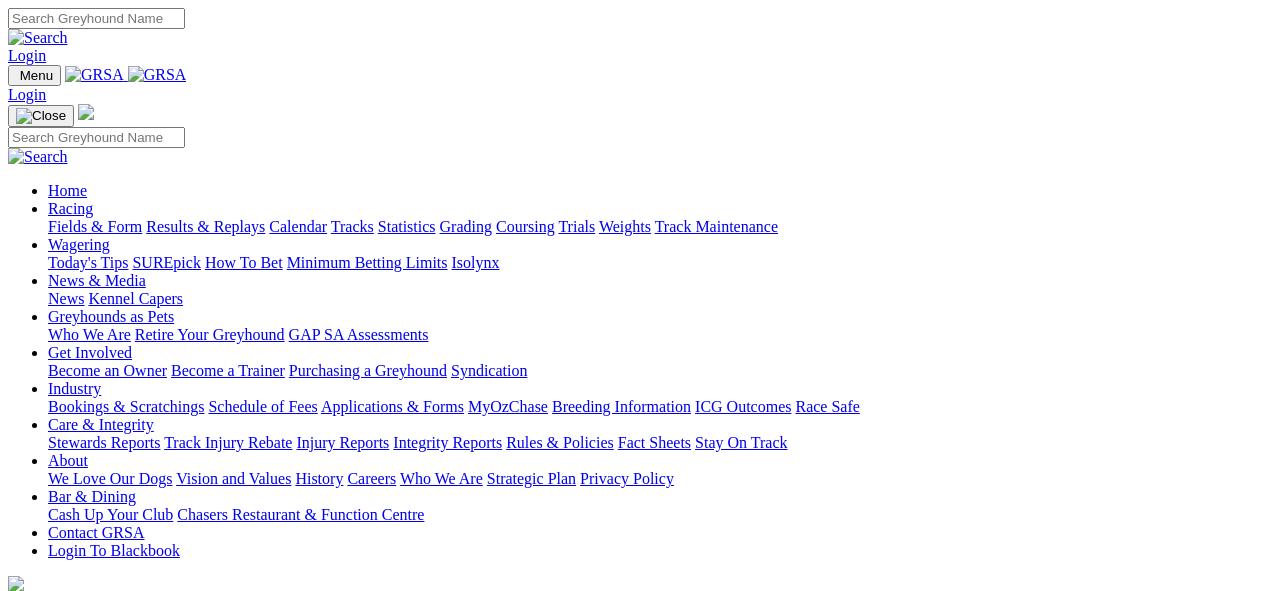 scroll, scrollTop: 0, scrollLeft: 0, axis: both 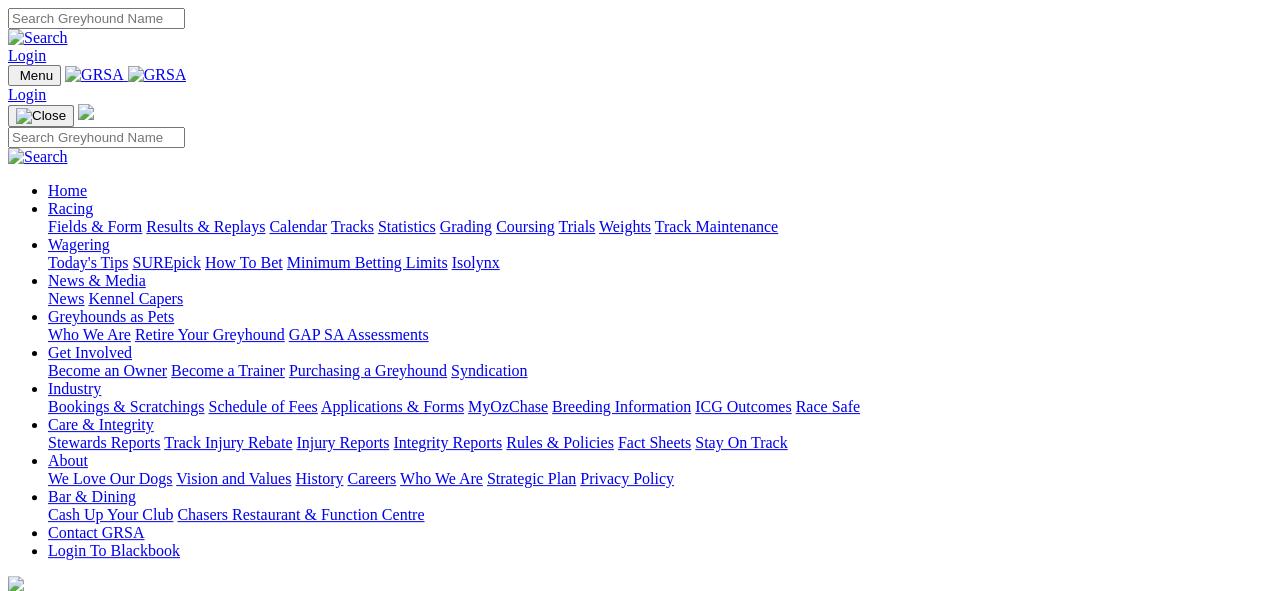 click at bounding box center (630, 774) 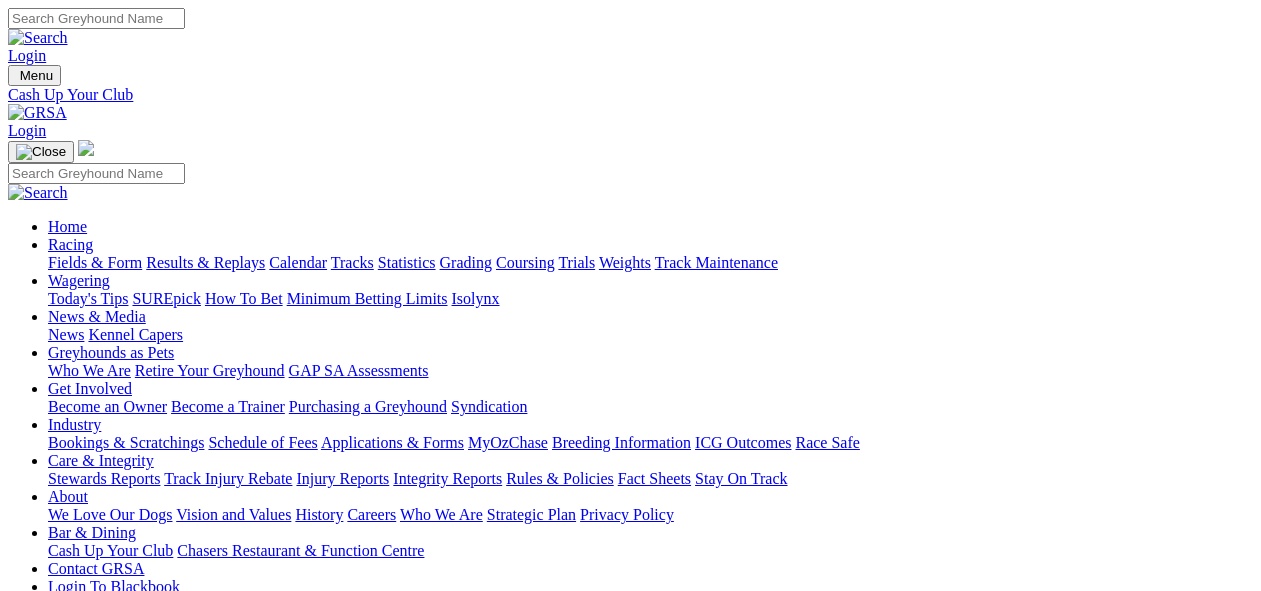 scroll, scrollTop: 0, scrollLeft: 0, axis: both 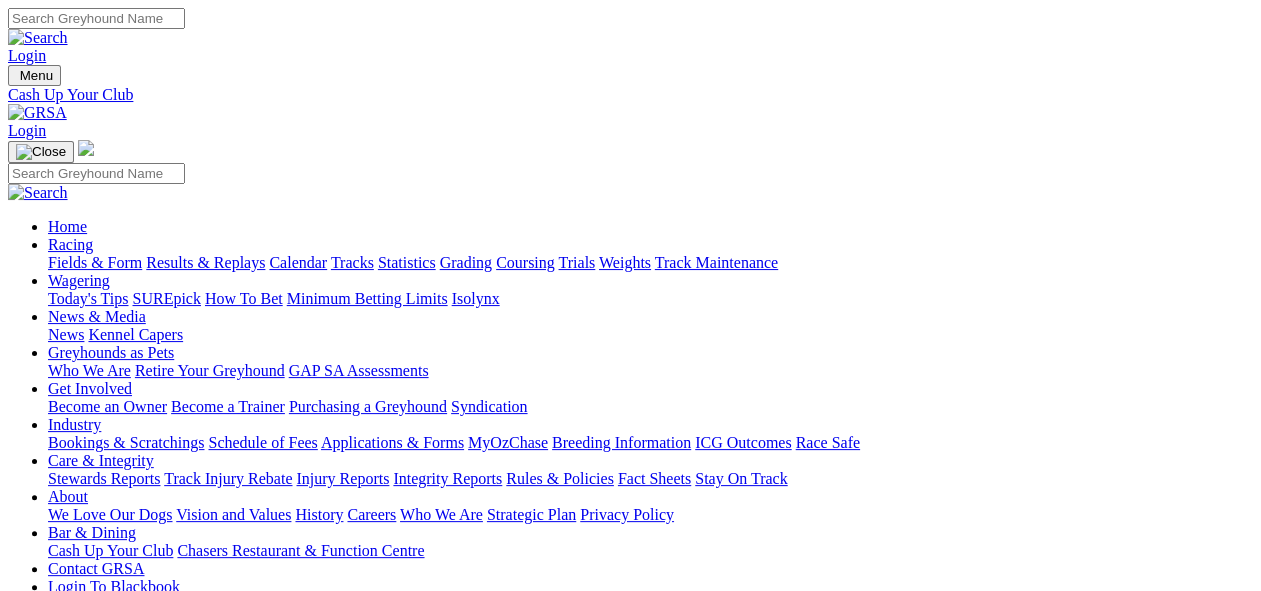 click on "Statistics" at bounding box center [407, 262] 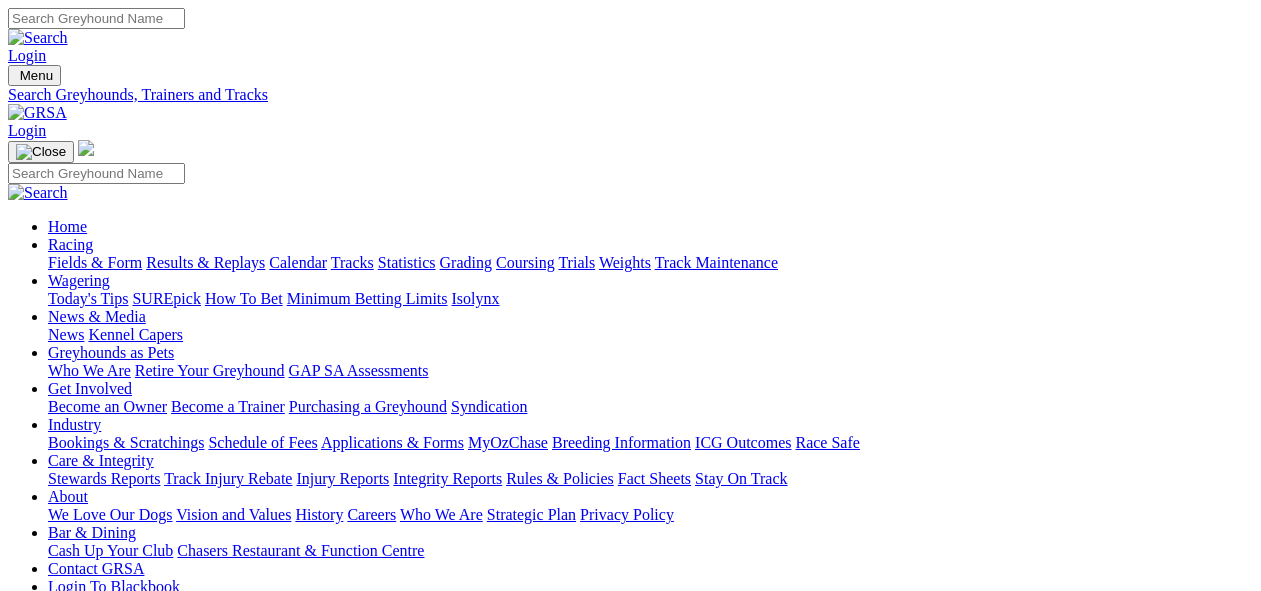 scroll, scrollTop: 0, scrollLeft: 0, axis: both 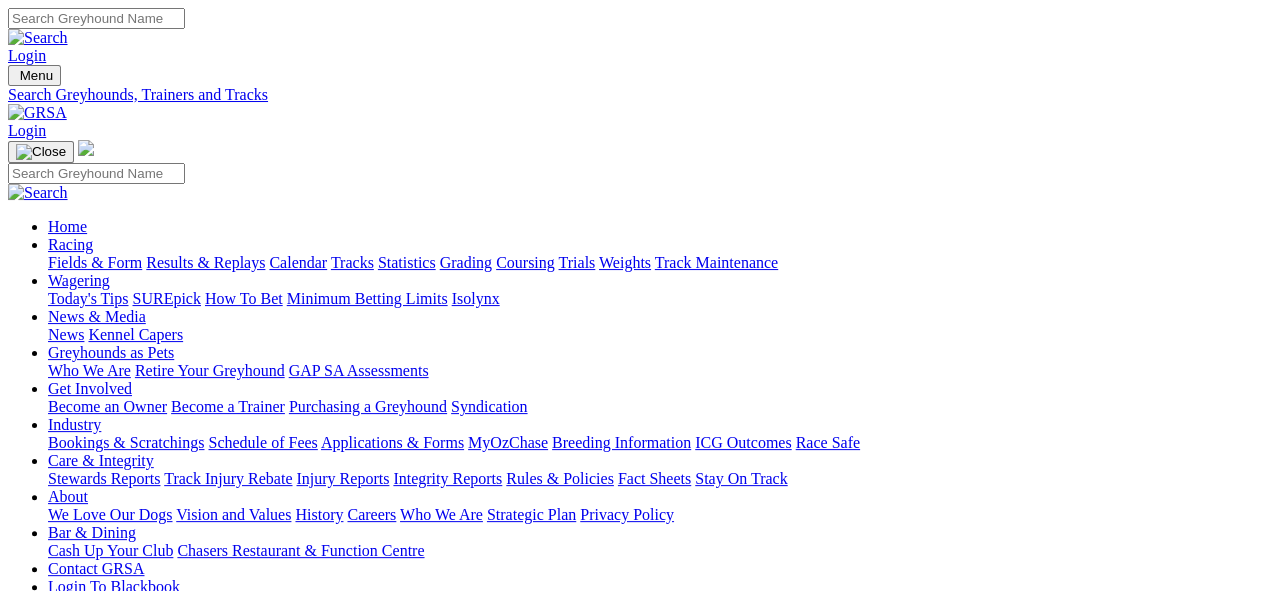 click on "Track" at bounding box center [66, 712] 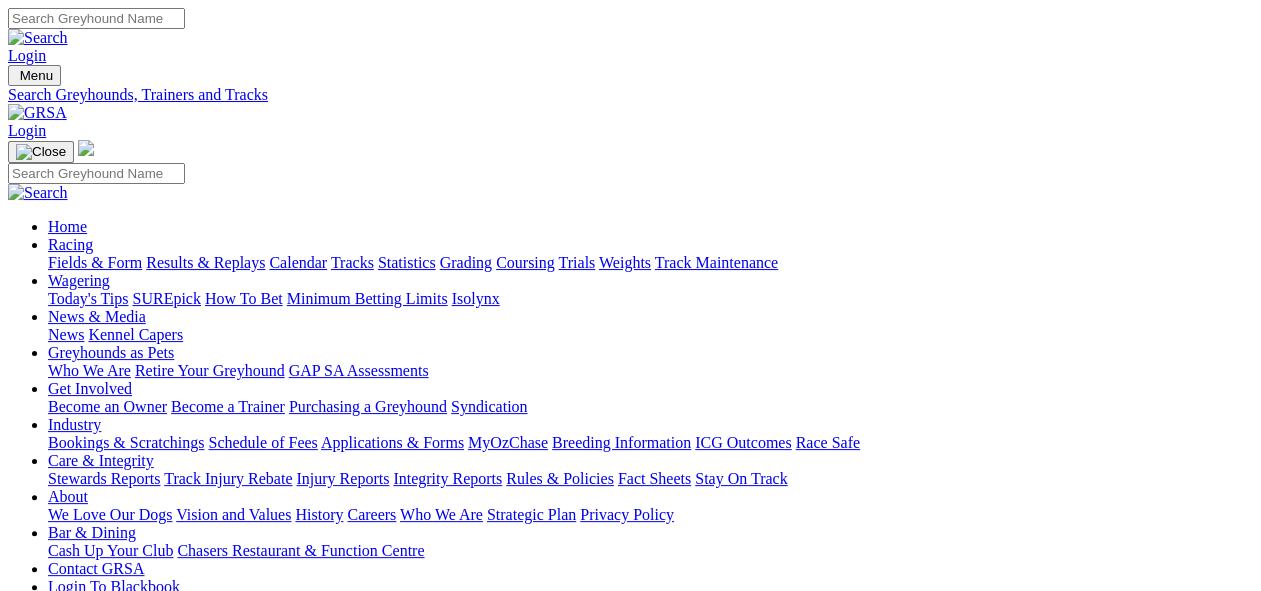 select on "cannington" 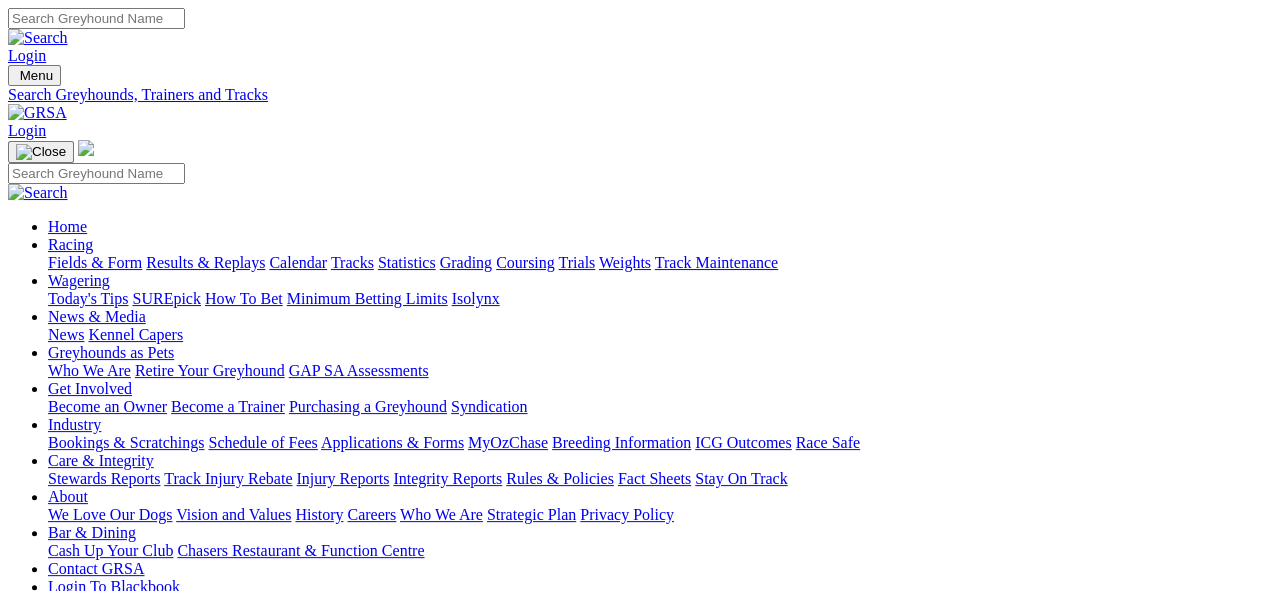 click on "-- Select track--
Albion Park
Angle Park
Ballarat
Bathurst
Bendigo
Broken Hill
Bulli
Bundaberg
Cannington
capalaba
Casino
Cranbourne
Dapto
Darwin
Devonport
Dubbo
Gawler
Geelong
Gosford
Goulburn
Grafton
Gunnedah
Healesville
Hobart
Horsham
Ipswich
Ladbrokes Gardens
Launceston
Lismore
Maitland
Mandurah
Meadows
Mount Gambier
Murray Bridge
Murray Bridge Straight
Muswellbrook
Northam
Nowra
Potts Park
Q Straight
Q1 Lakeside
Q2 Parklands
Richmond
Richmond Straight
Rockhampton
Sale
Sandown
Shepparton
Taree
Temora
Townsville
Traralgon
Wagga
Warragul
Warrnambool
Wentworth Park" at bounding box center [86, 1053] 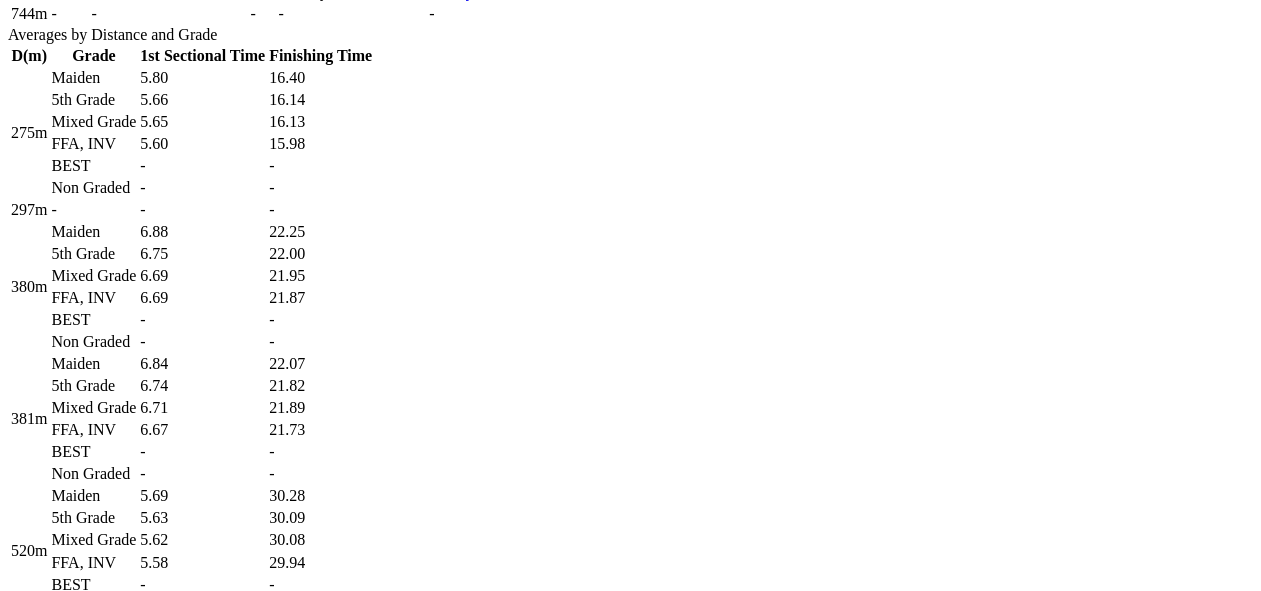 scroll, scrollTop: 1444, scrollLeft: 0, axis: vertical 